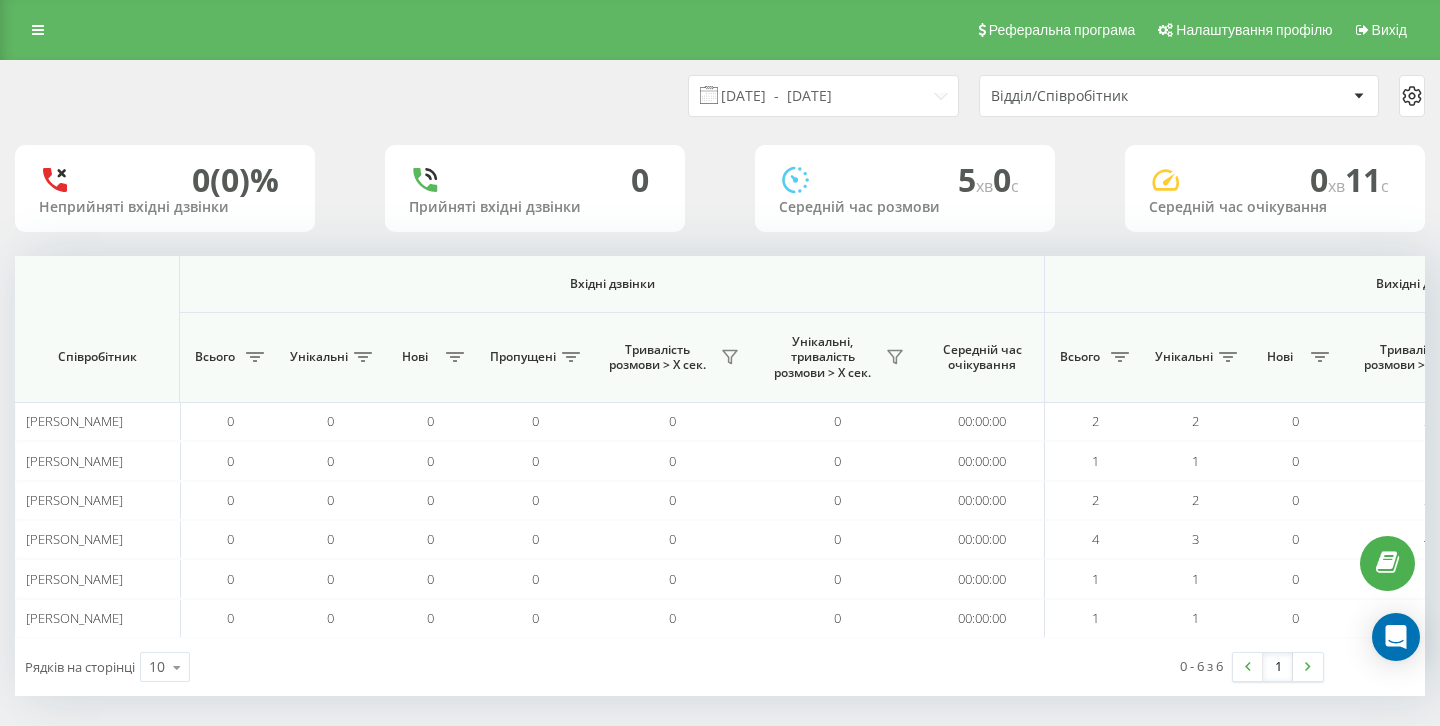 scroll, scrollTop: 3, scrollLeft: 0, axis: vertical 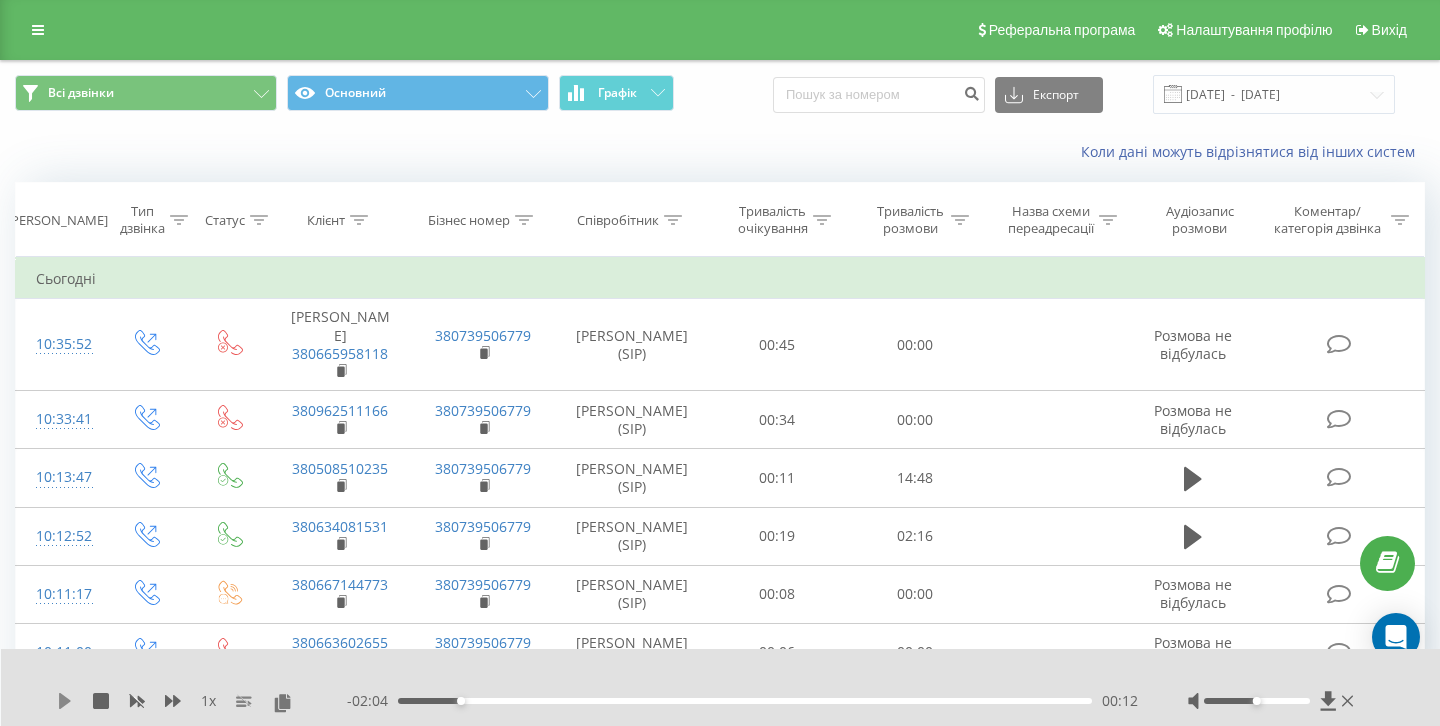 click 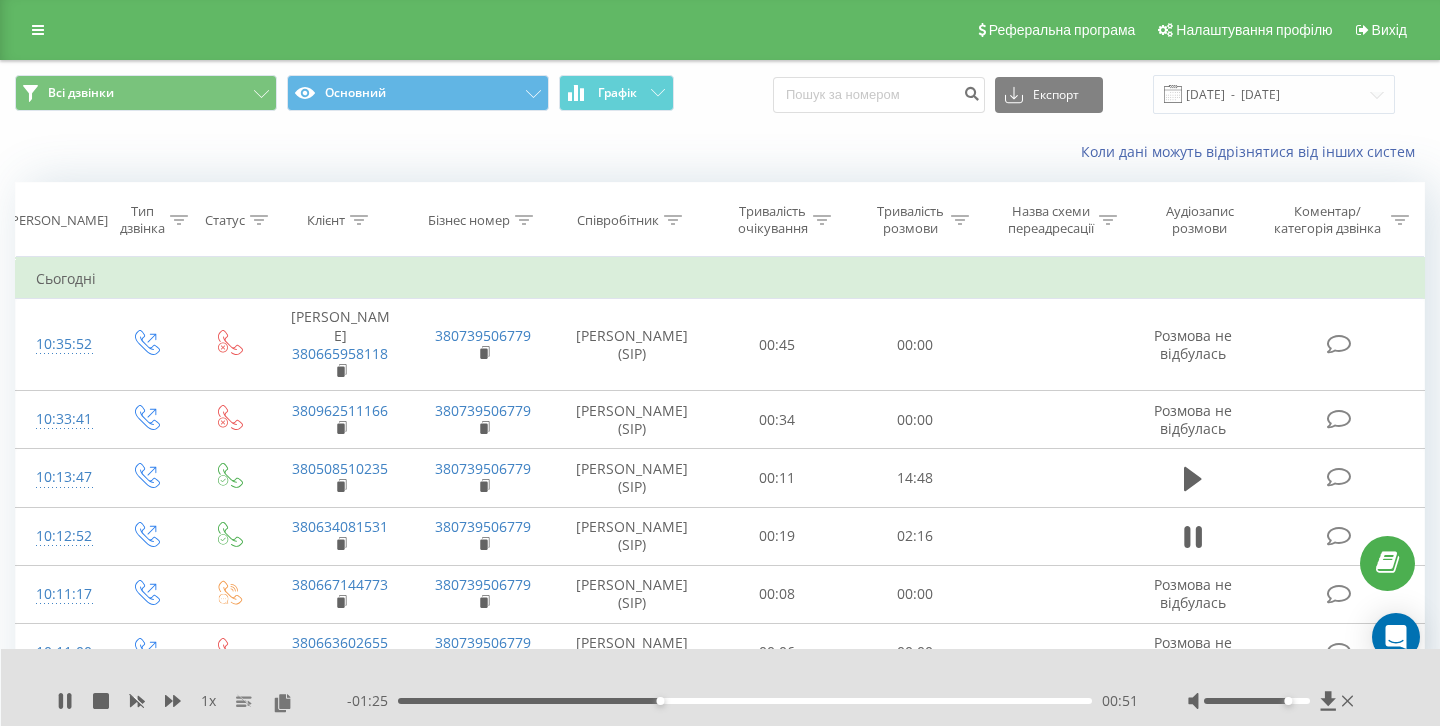 click at bounding box center (1256, 701) 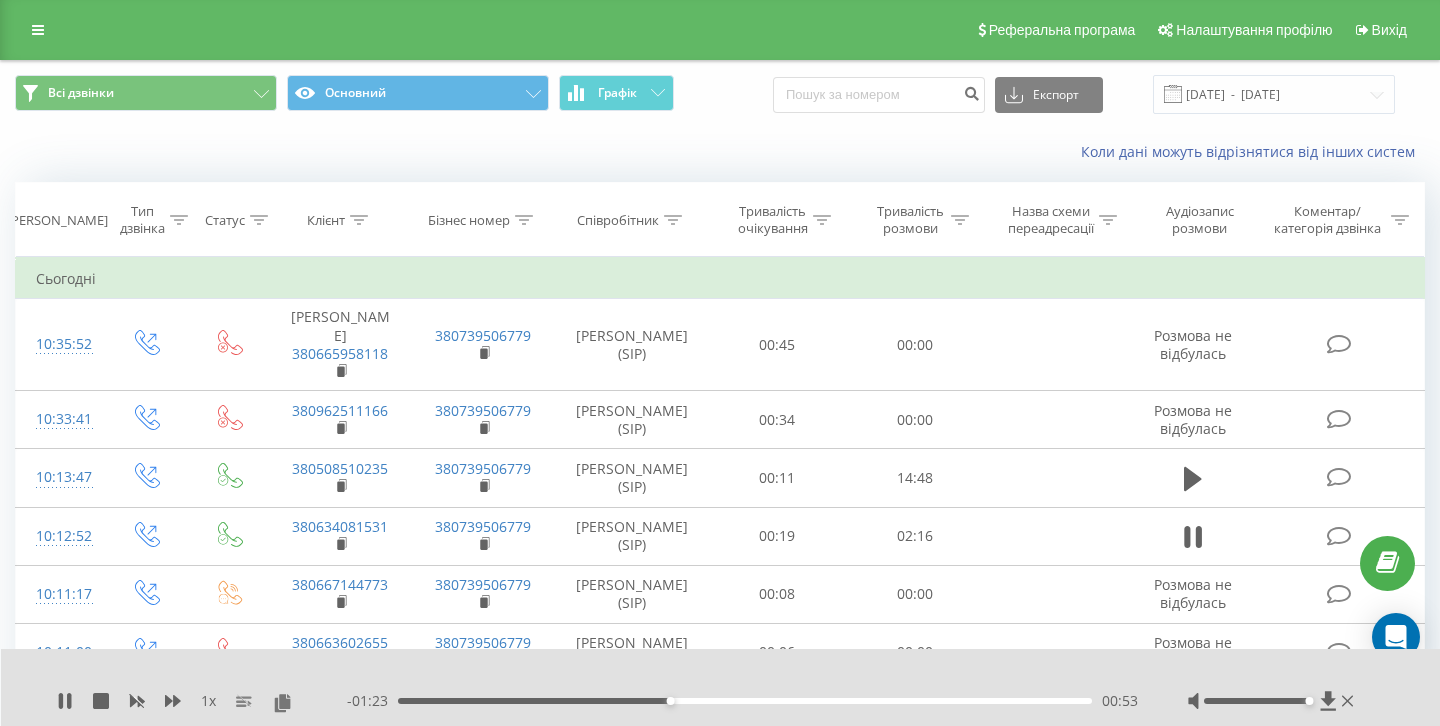 drag, startPoint x: 1294, startPoint y: 700, endPoint x: 1310, endPoint y: 703, distance: 16.27882 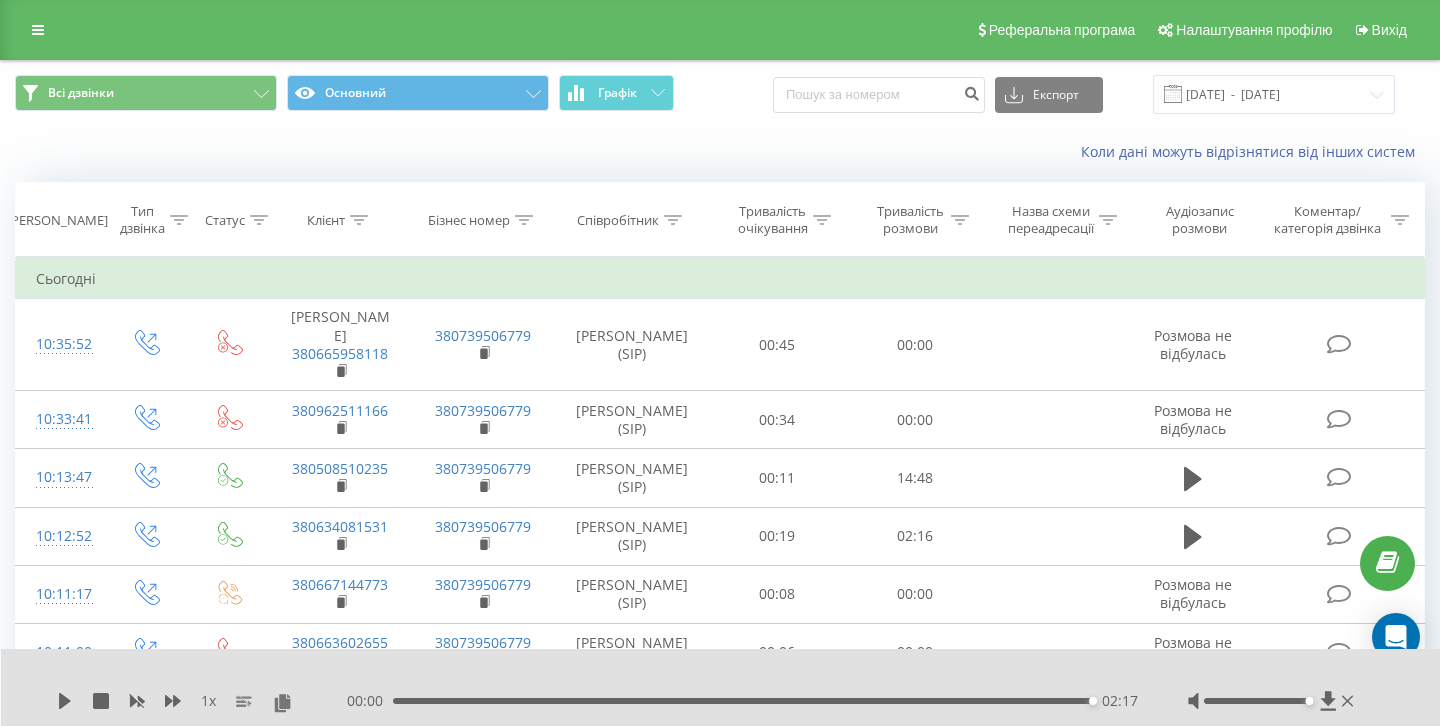 click on "1 x  00:00 02:17   02:17" at bounding box center [721, 687] 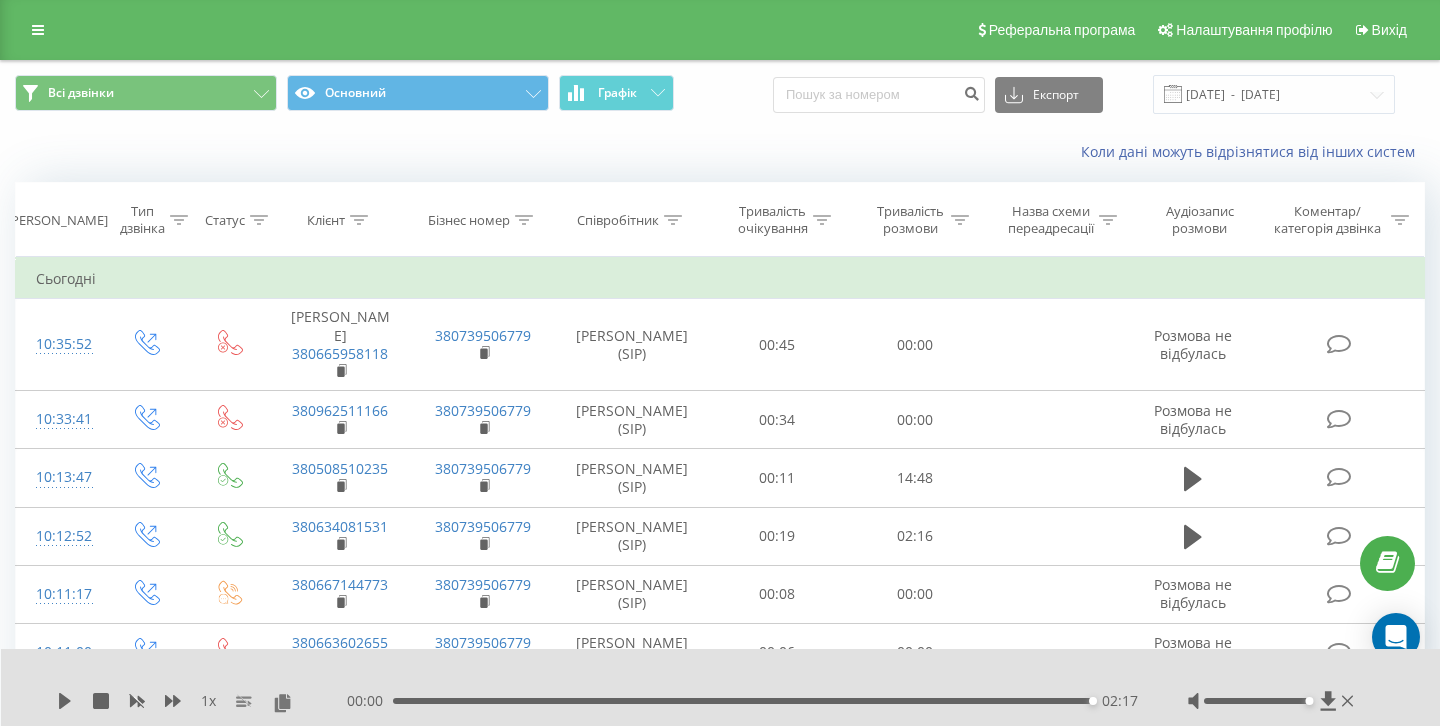 scroll, scrollTop: 0, scrollLeft: 0, axis: both 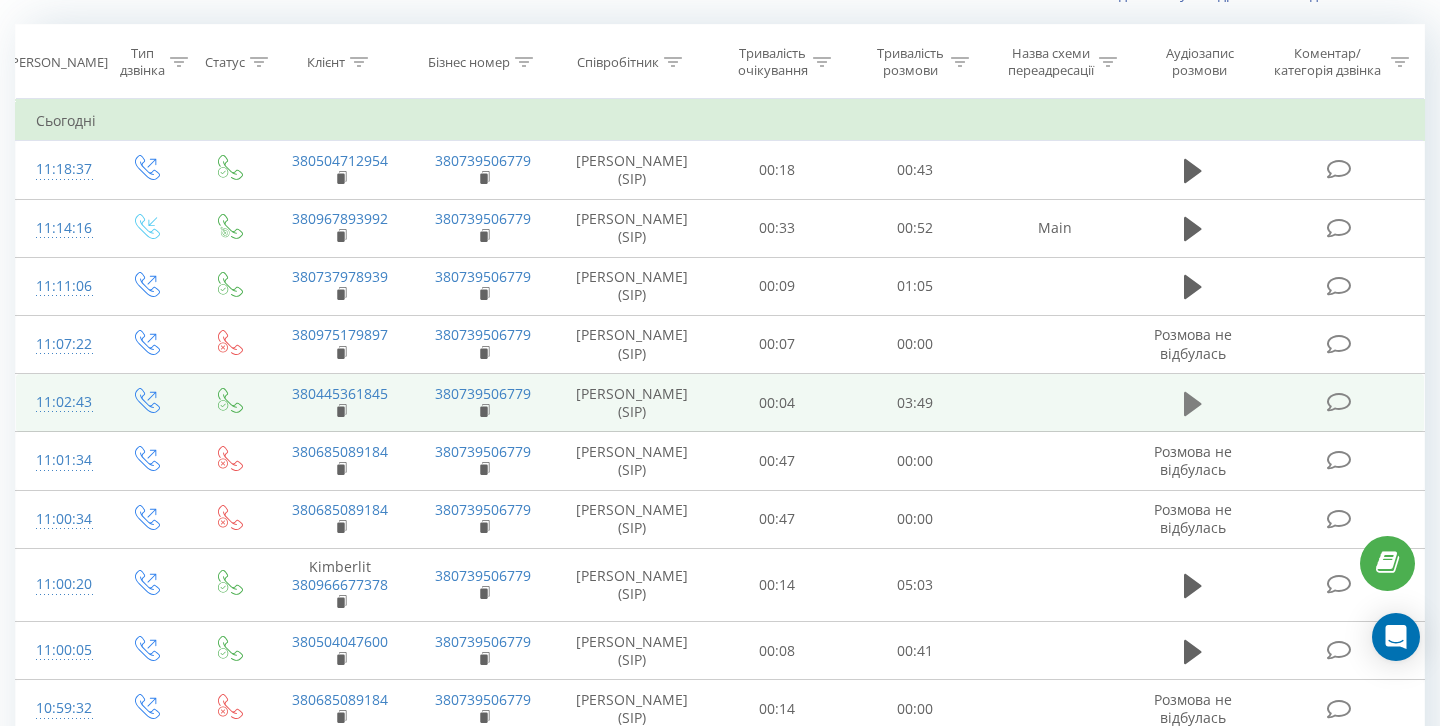 click 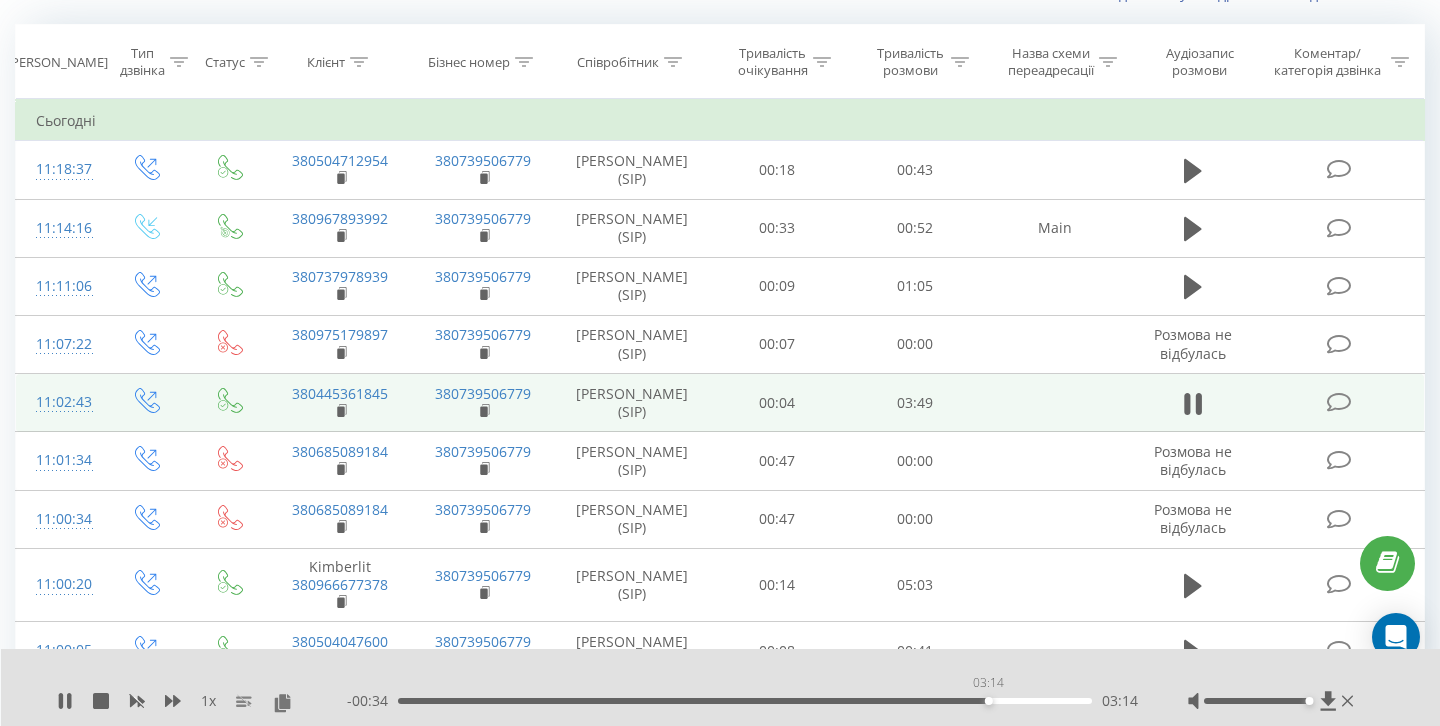 click on "03:14" at bounding box center [745, 701] 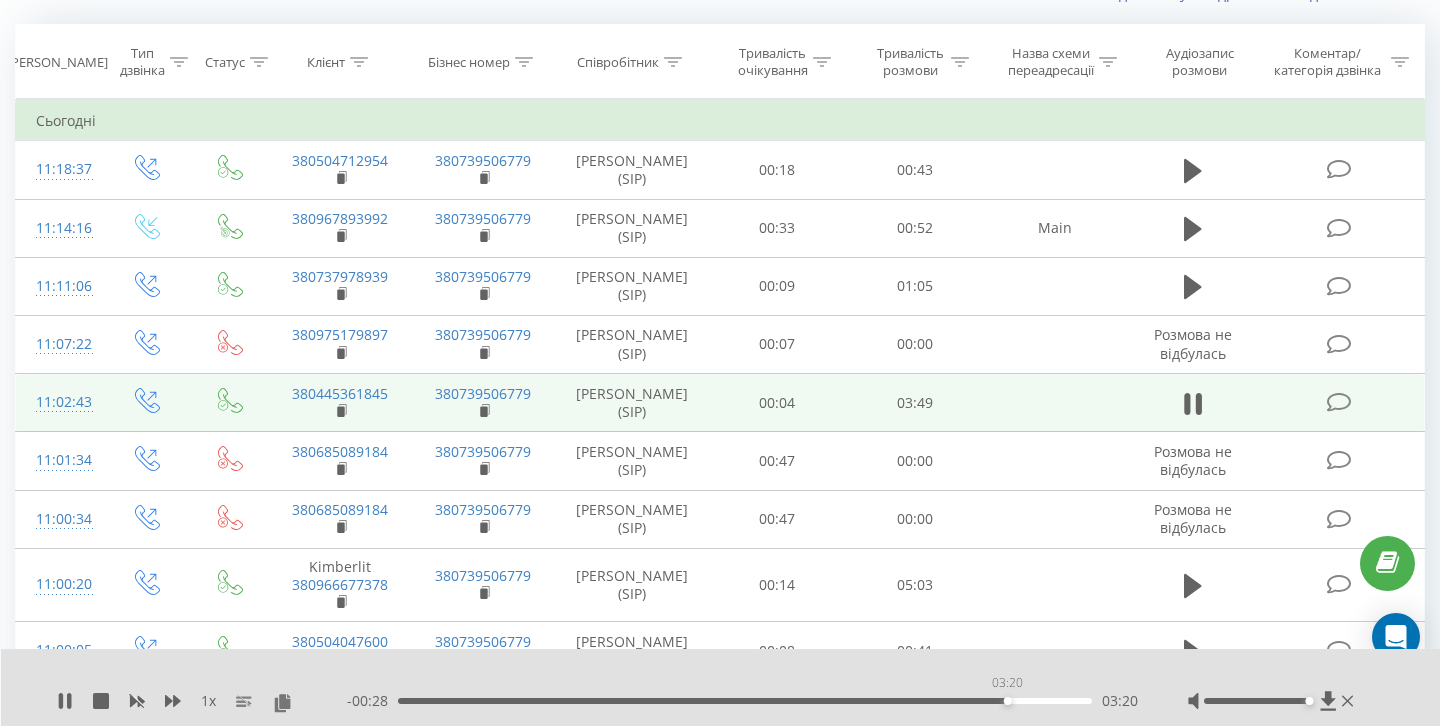 click on "03:20" at bounding box center (745, 701) 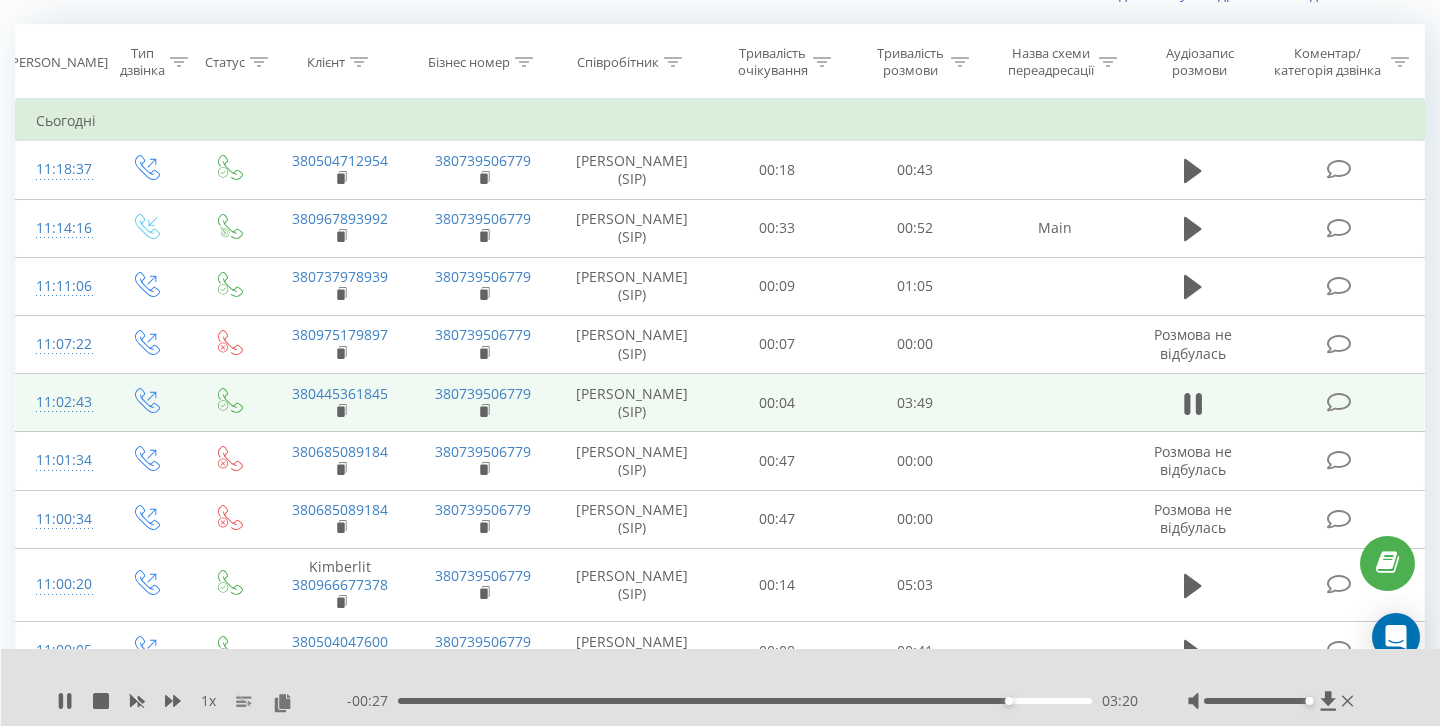 click on "03:20" at bounding box center [745, 701] 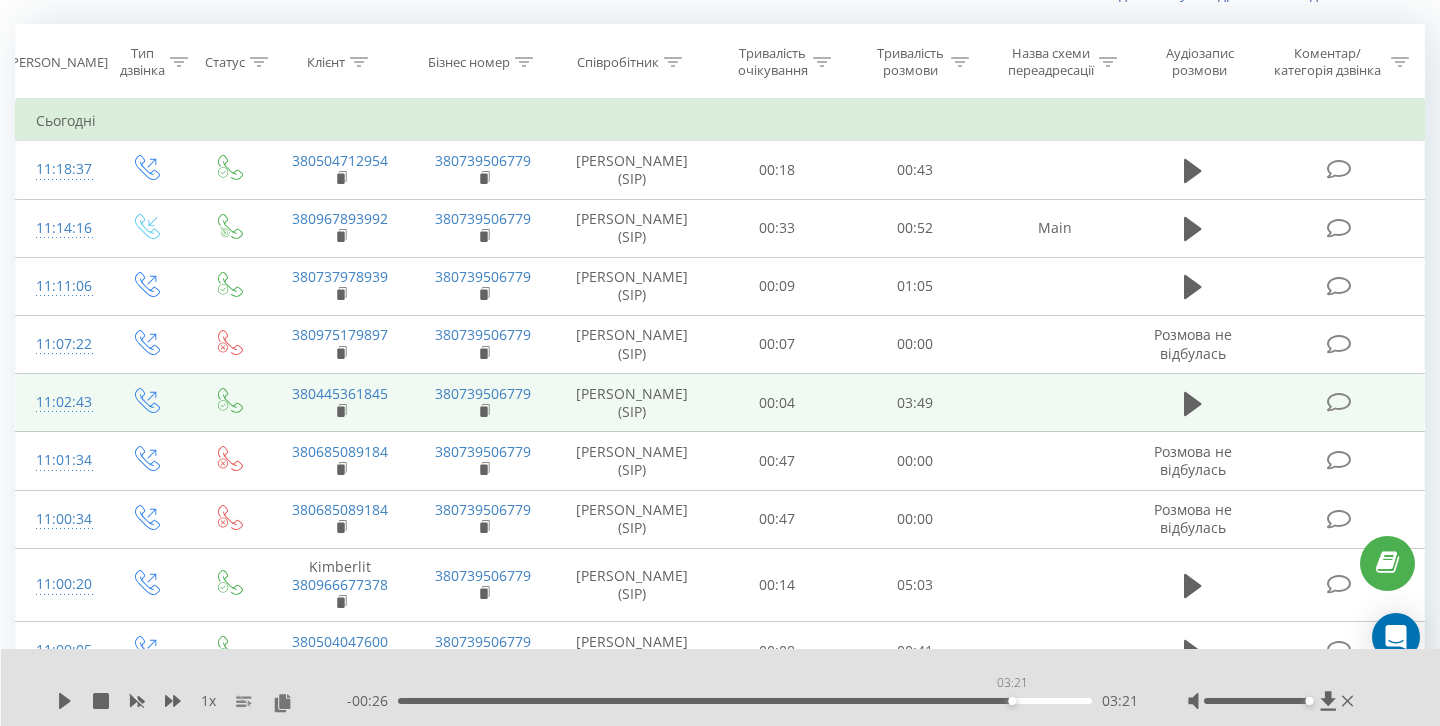 click on "03:21" at bounding box center (745, 701) 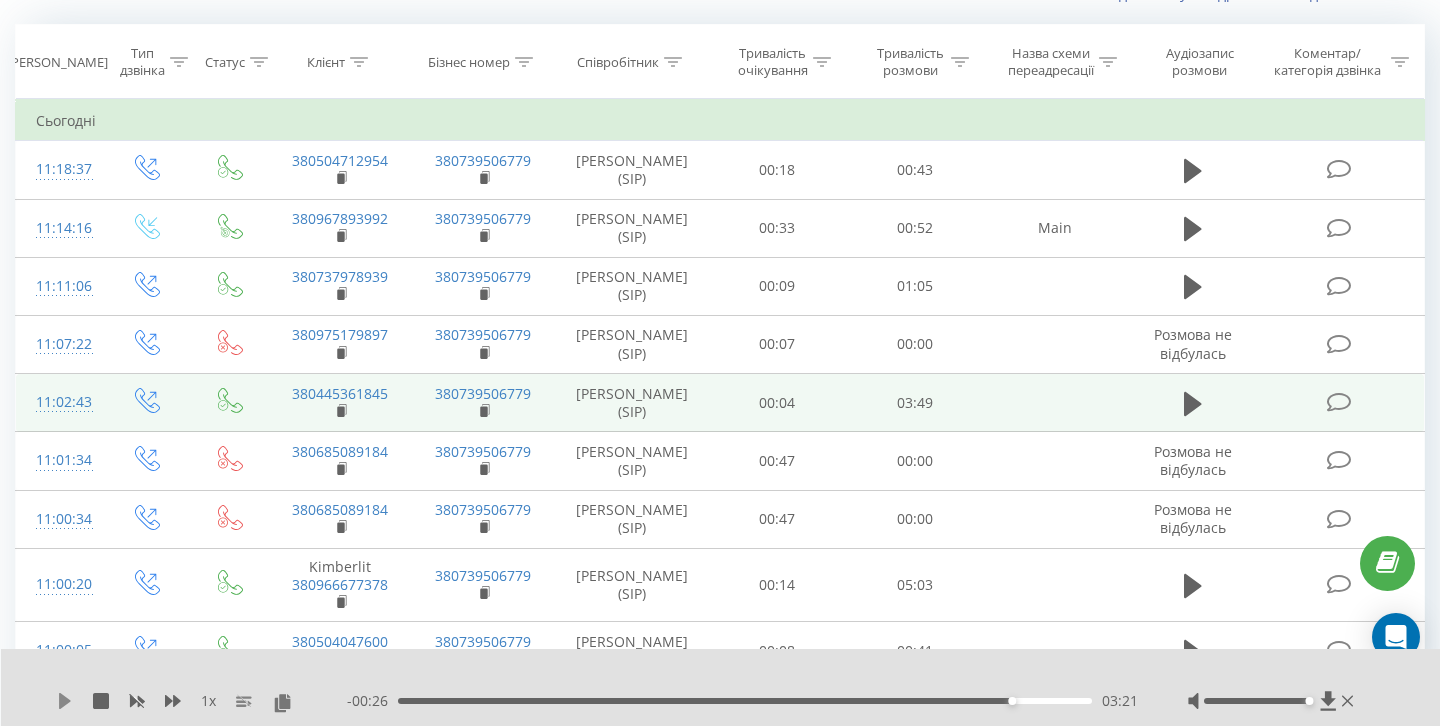 click 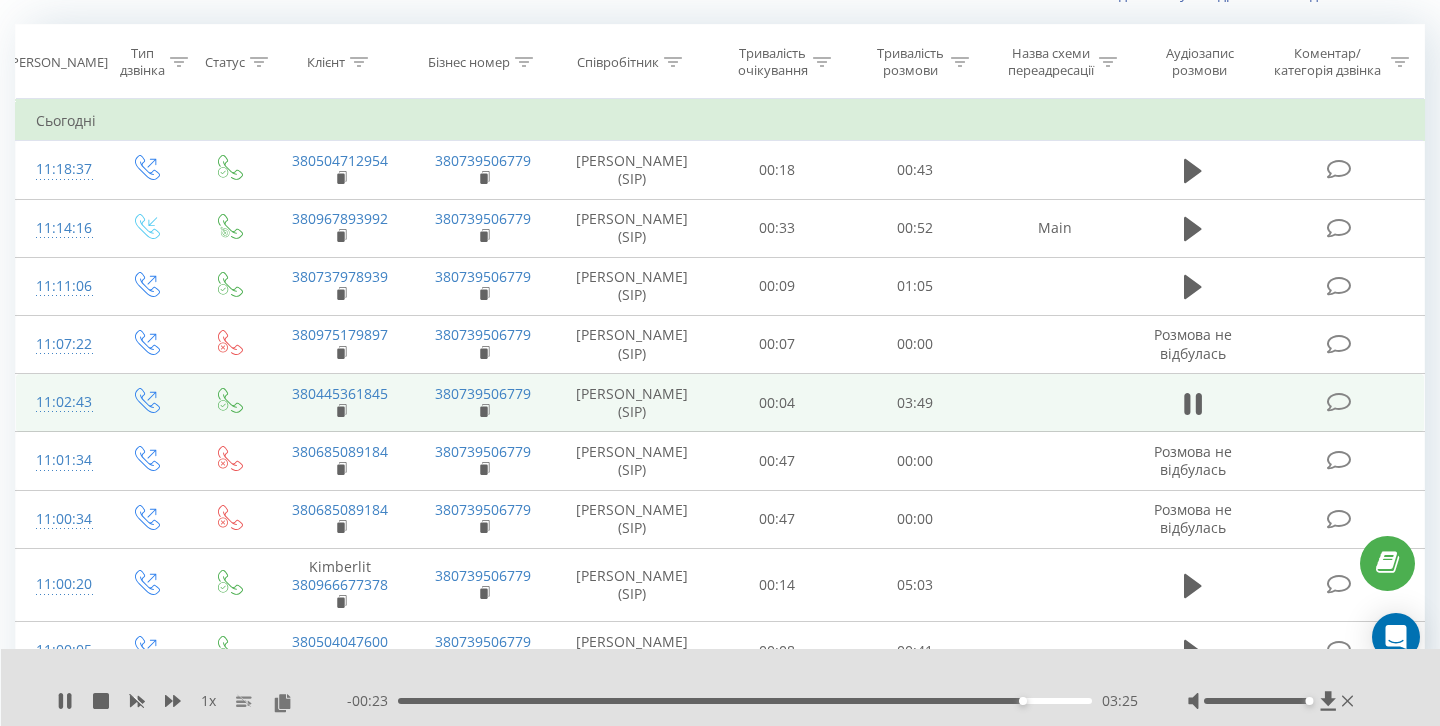 click on "- 00:23 03:25   03:25" at bounding box center [742, 701] 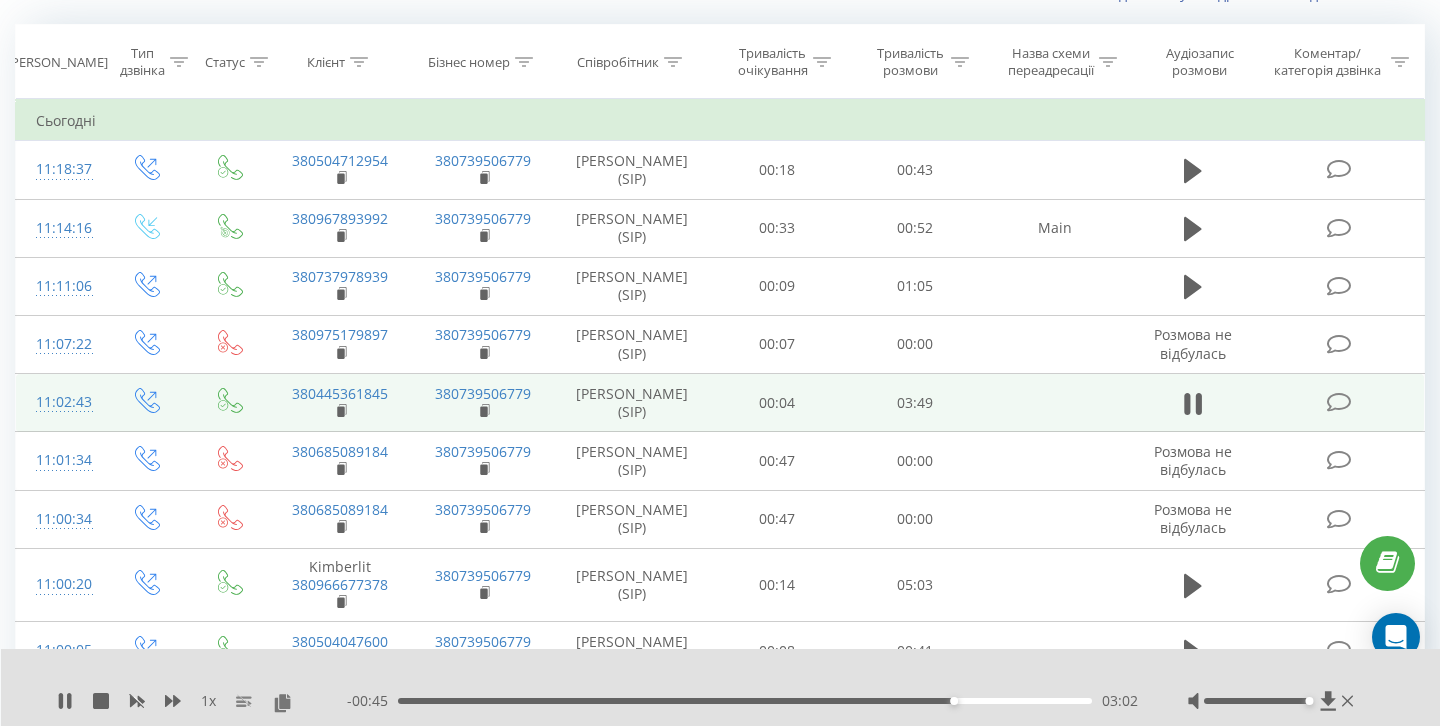 click on "03:02" at bounding box center (745, 701) 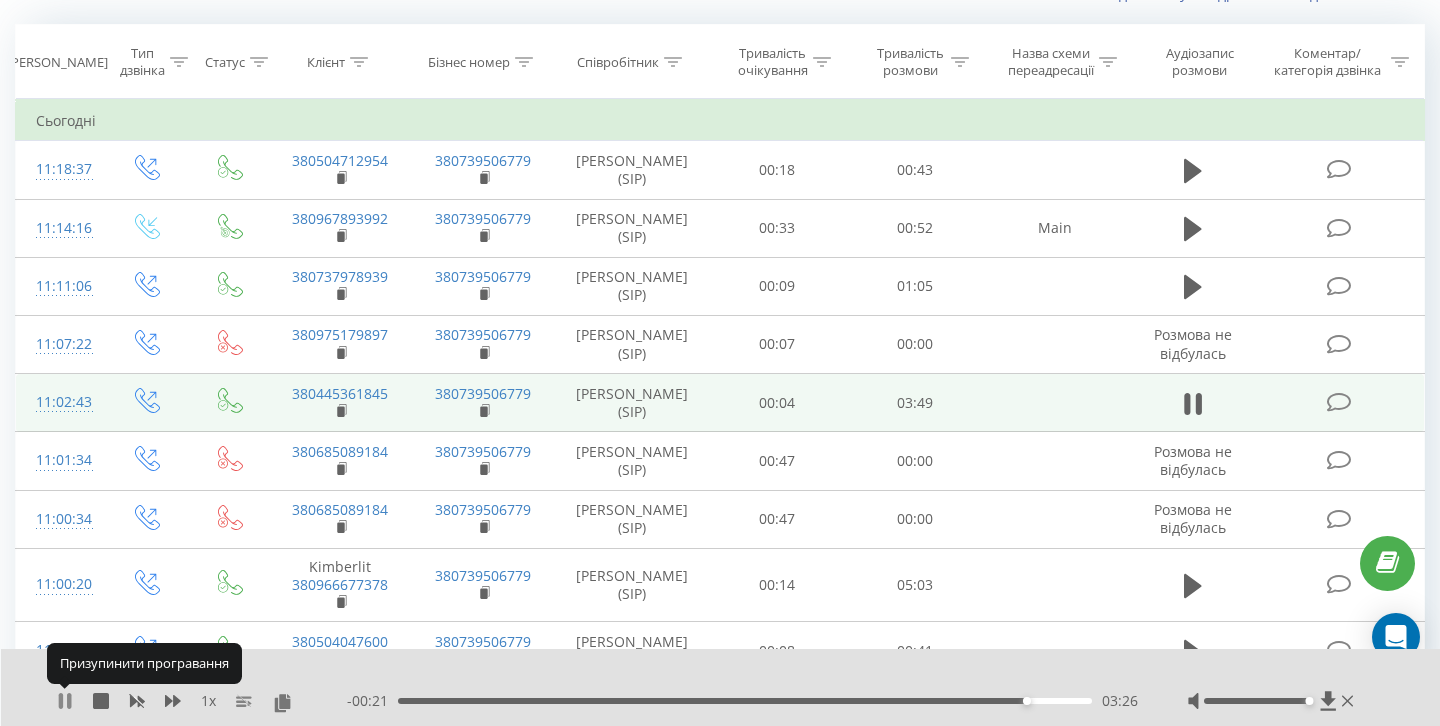 click 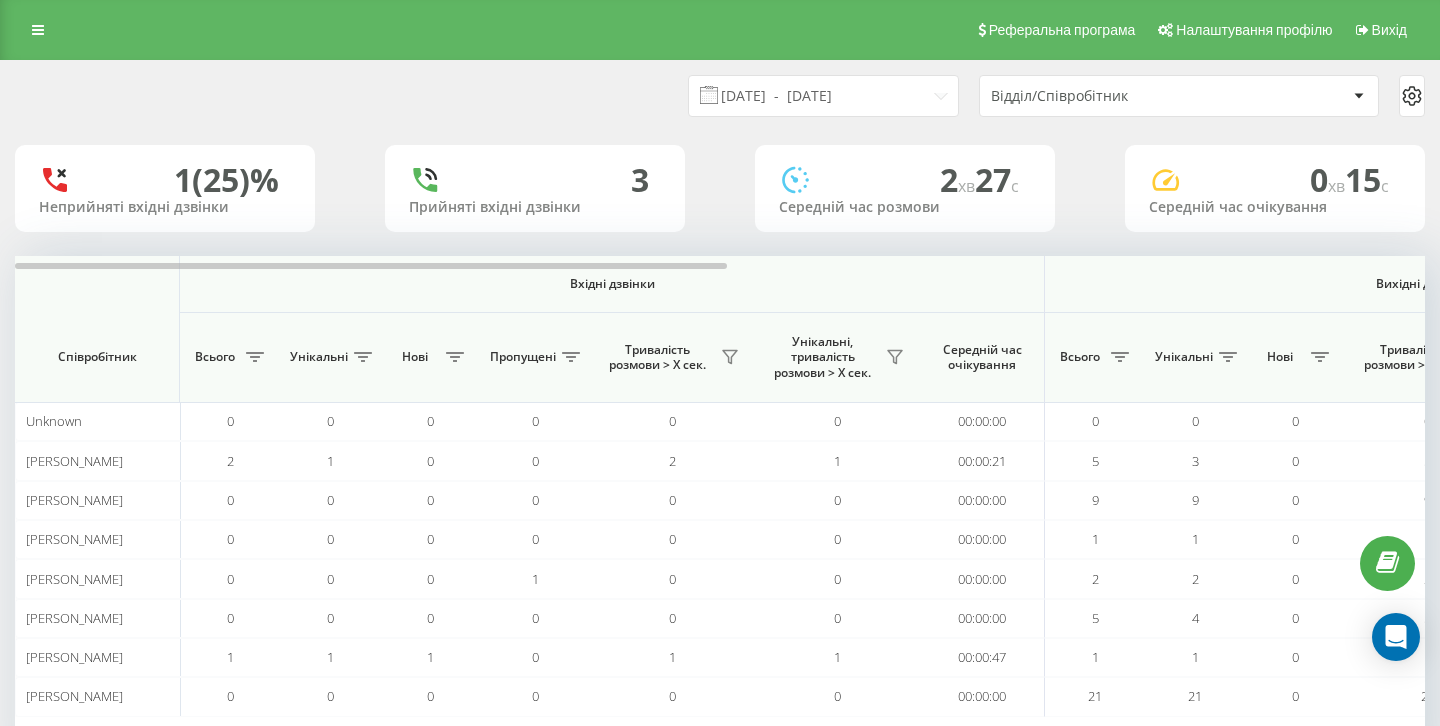 scroll, scrollTop: 0, scrollLeft: 0, axis: both 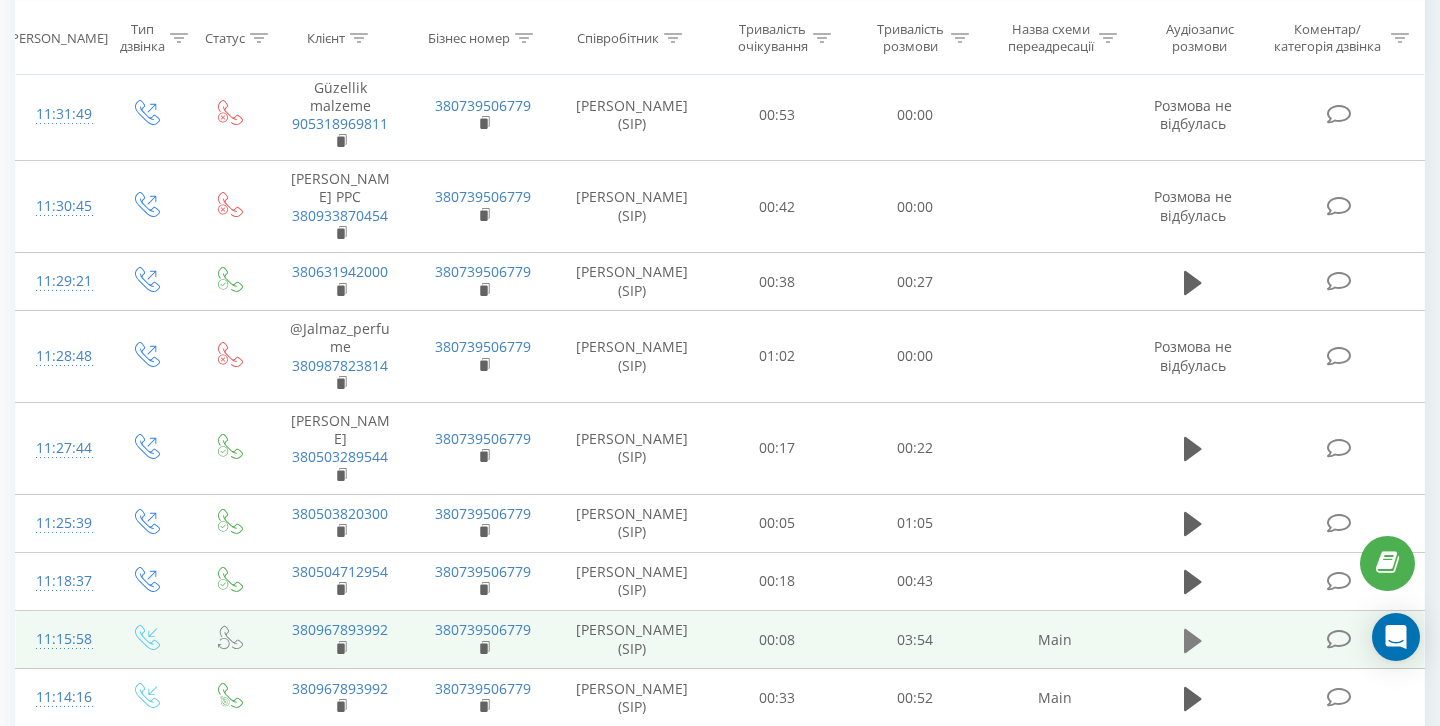 click 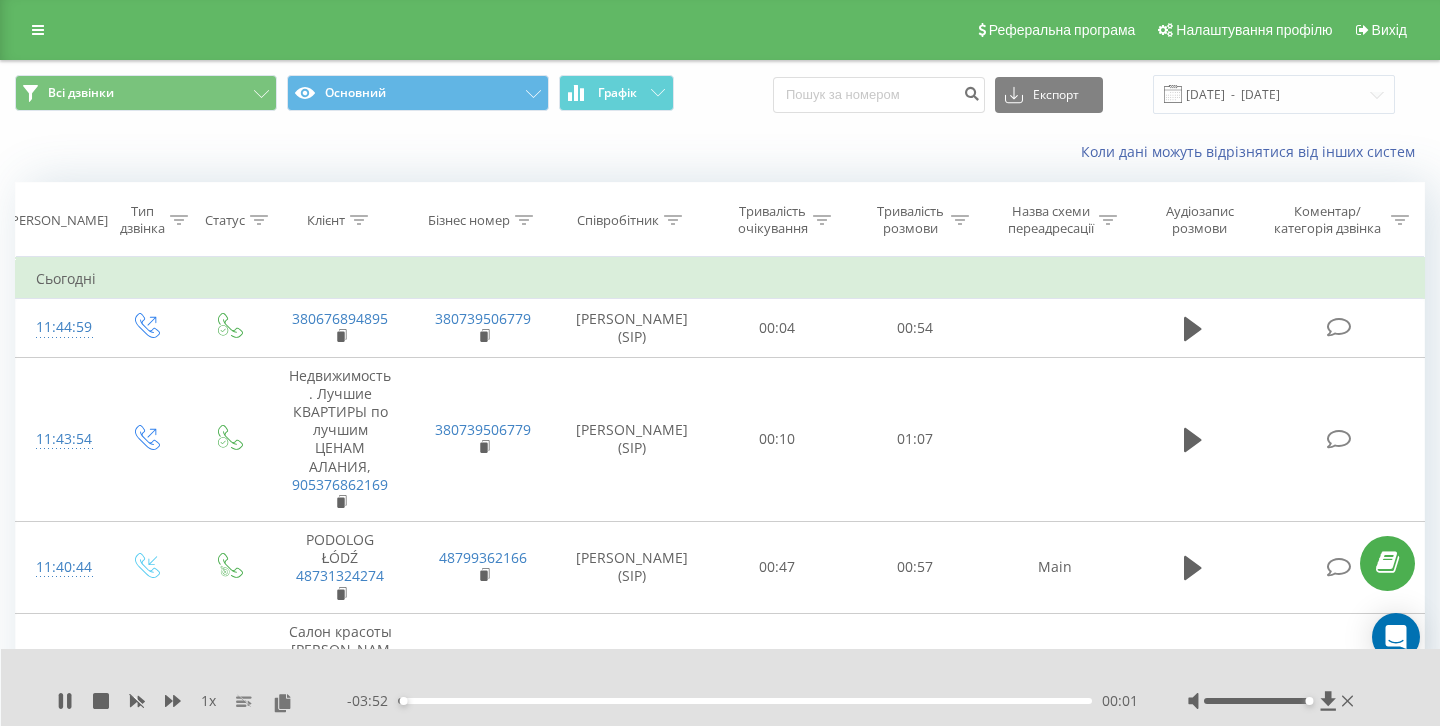 scroll, scrollTop: 0, scrollLeft: 0, axis: both 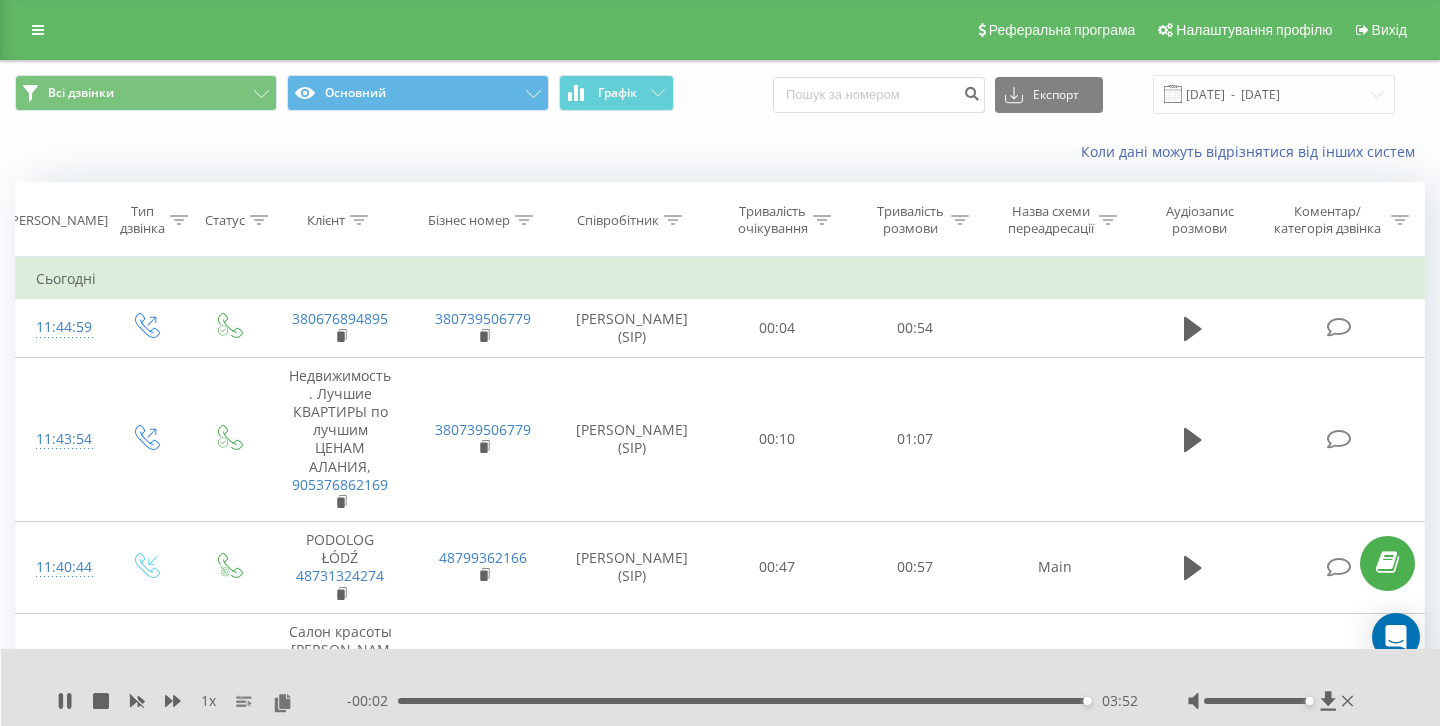 click 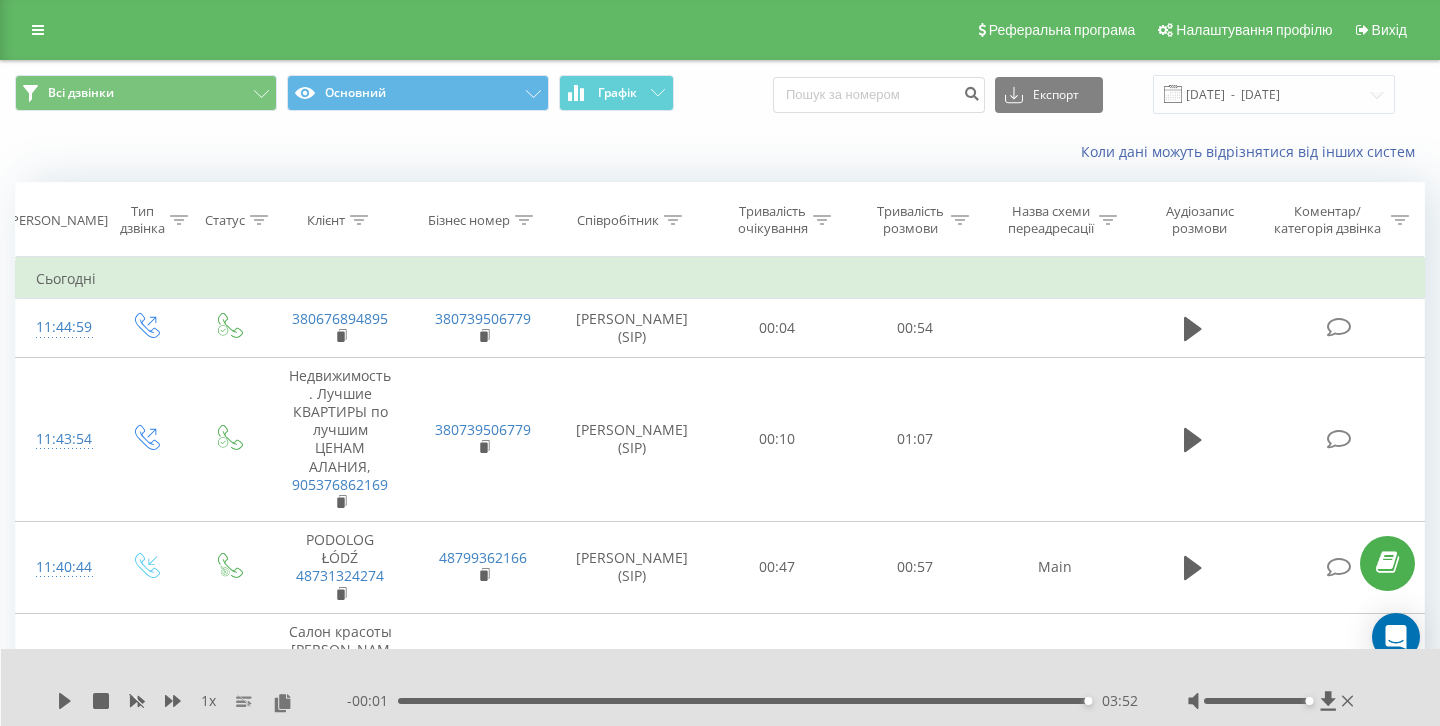click on "Всі дзвінки Основний Графік Експорт .csv .xls .xlsx 14.06.2025  -  14.07.2025" at bounding box center (720, 94) 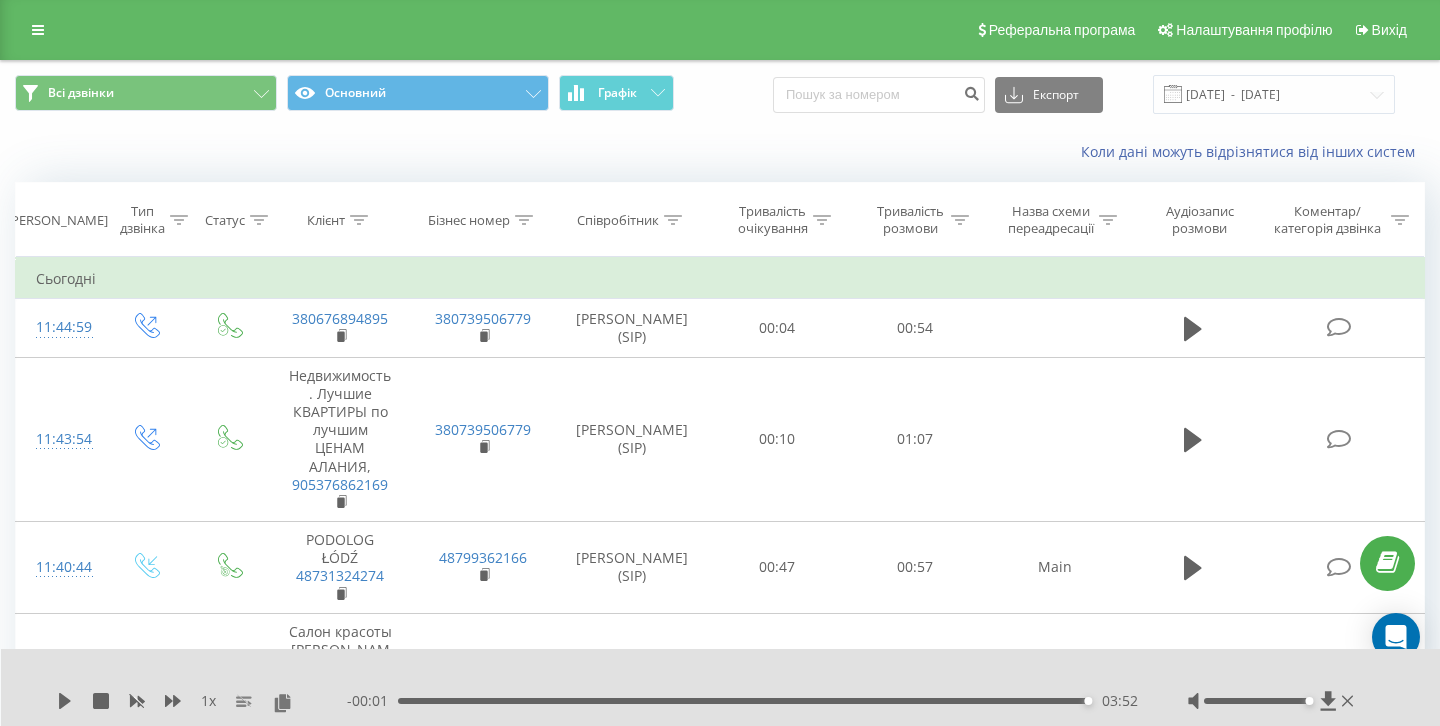 click on "Коли дані можуть відрізнятися вiд інших систем" at bounding box center [720, 152] 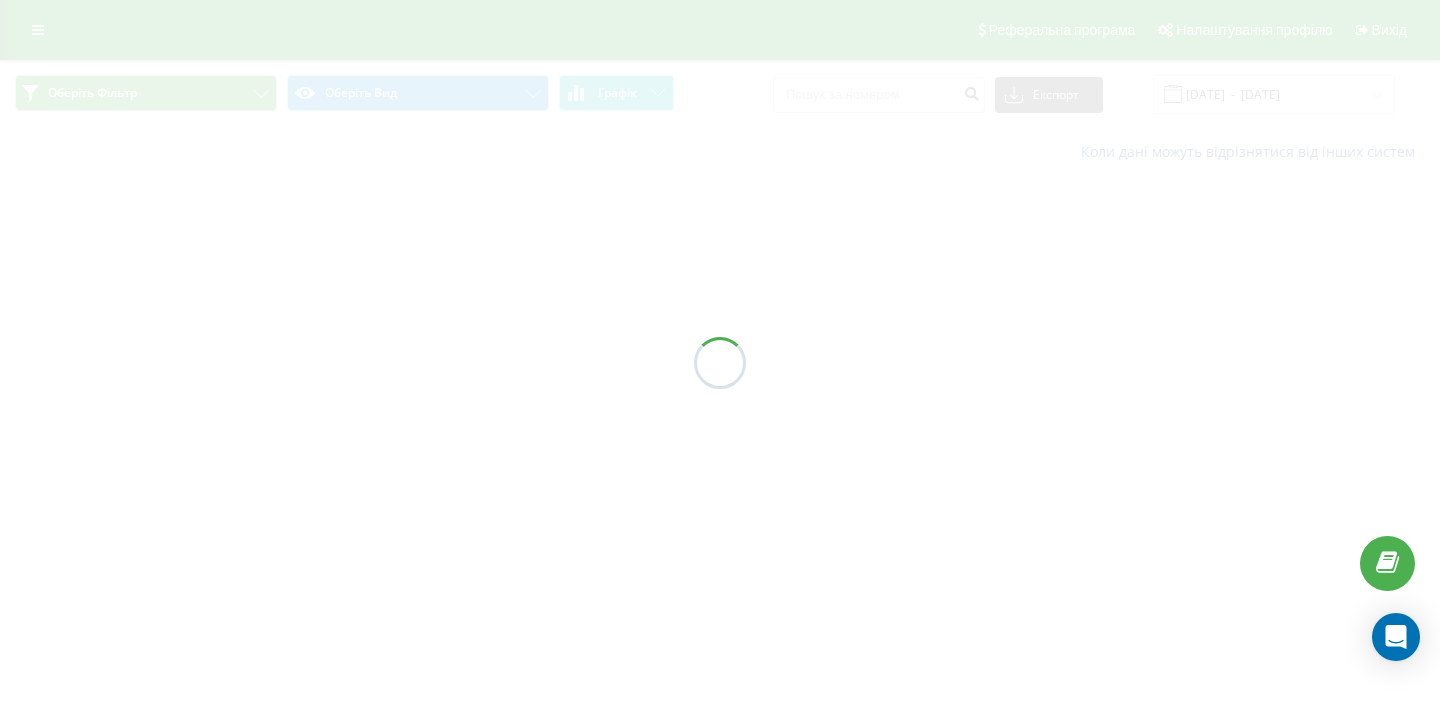scroll, scrollTop: 0, scrollLeft: 0, axis: both 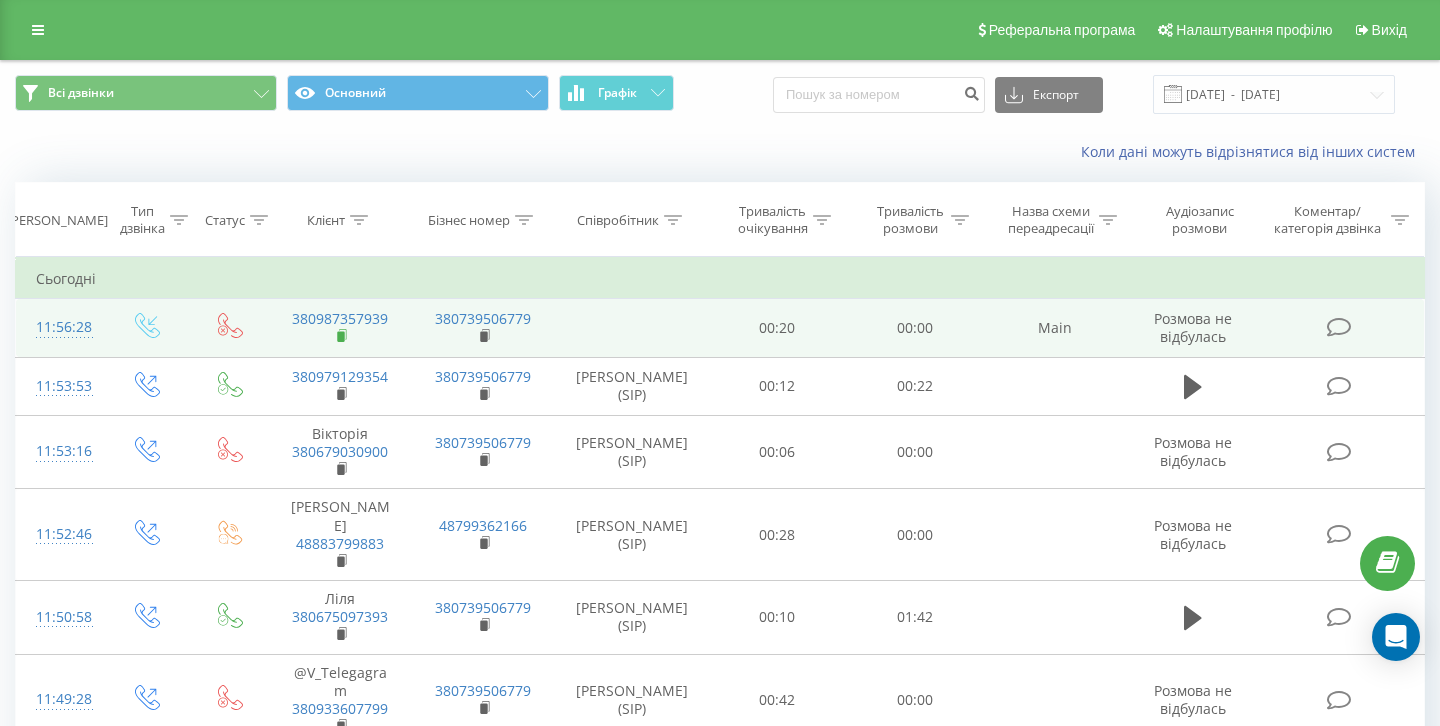 click 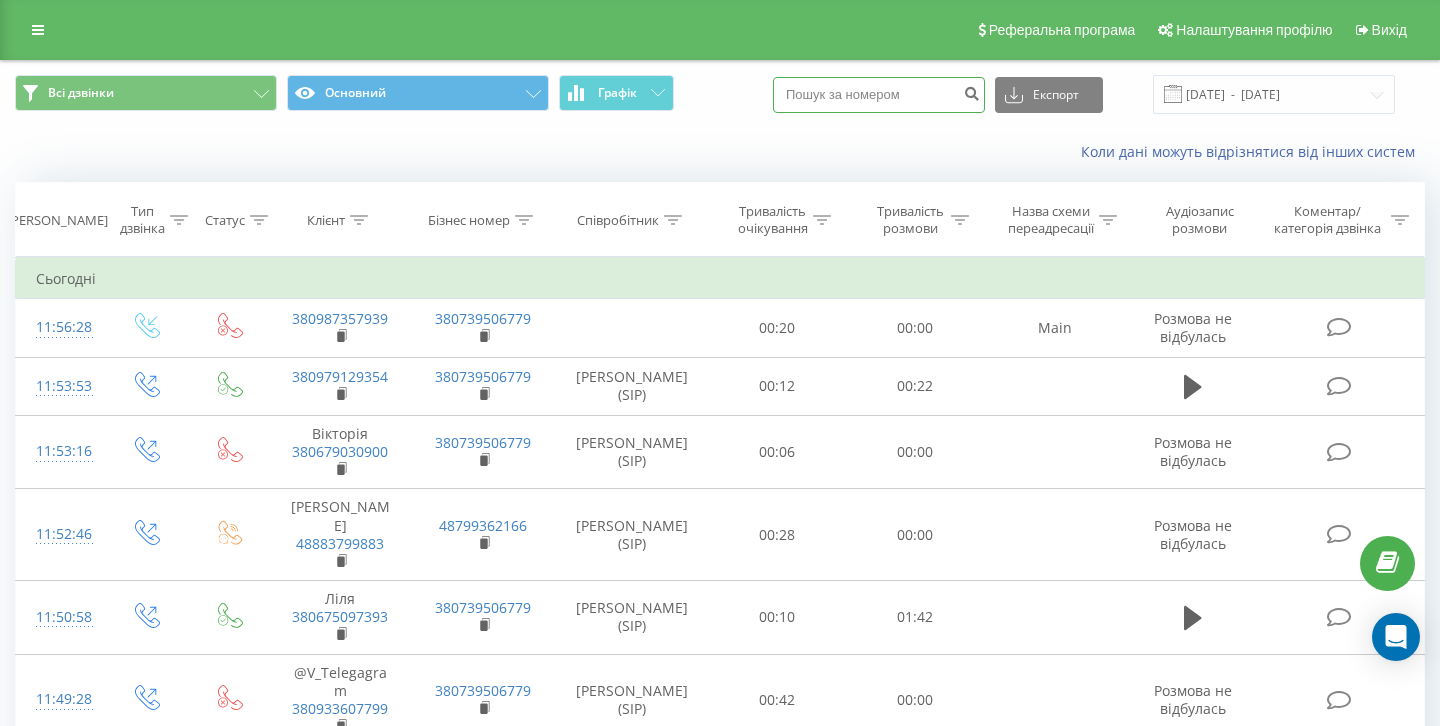 click at bounding box center (879, 95) 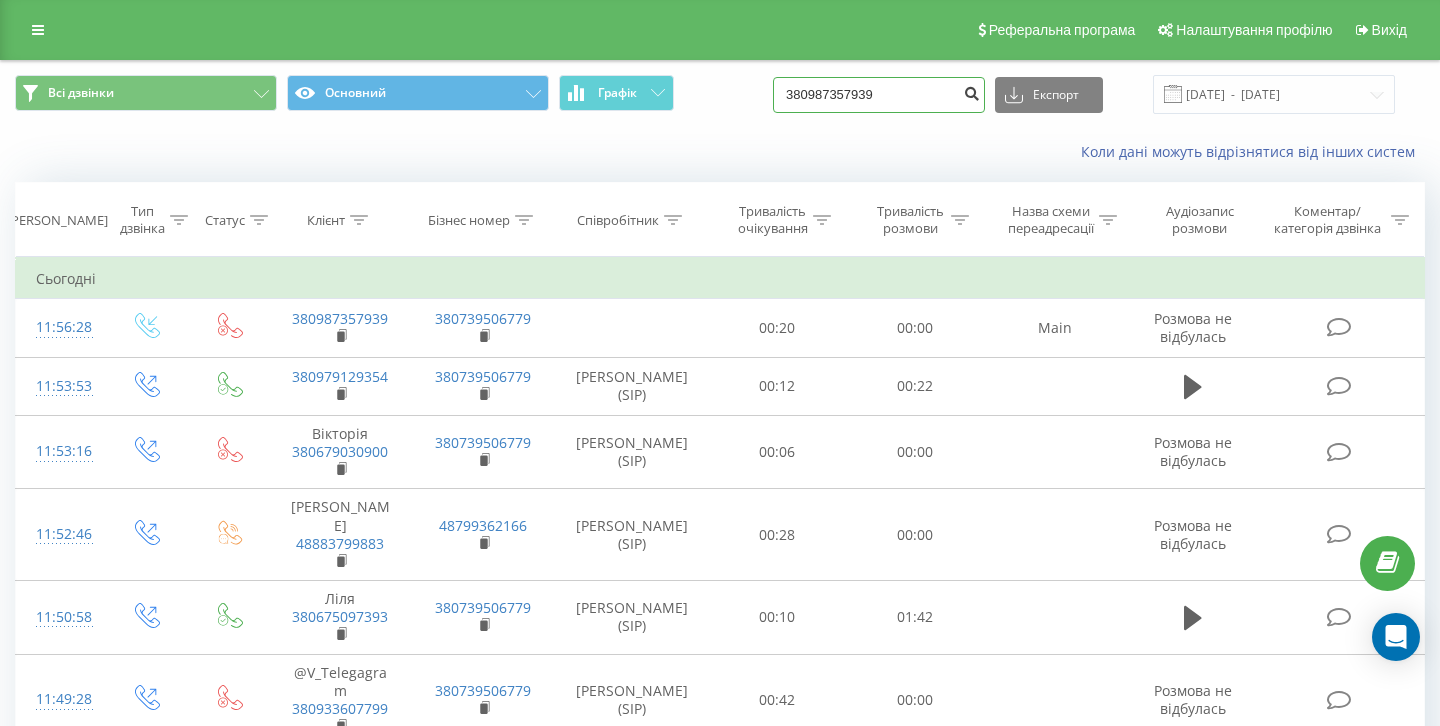 type on "380987357939" 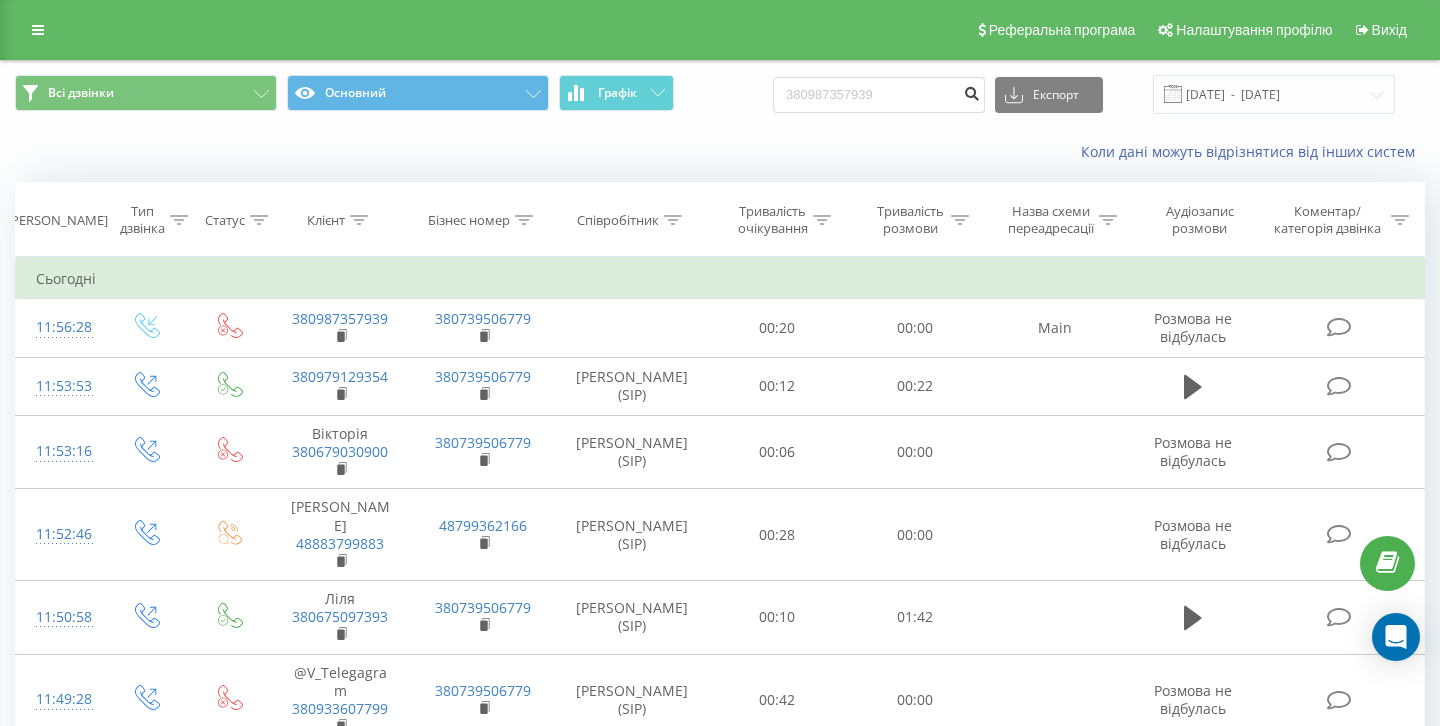 click at bounding box center (971, 91) 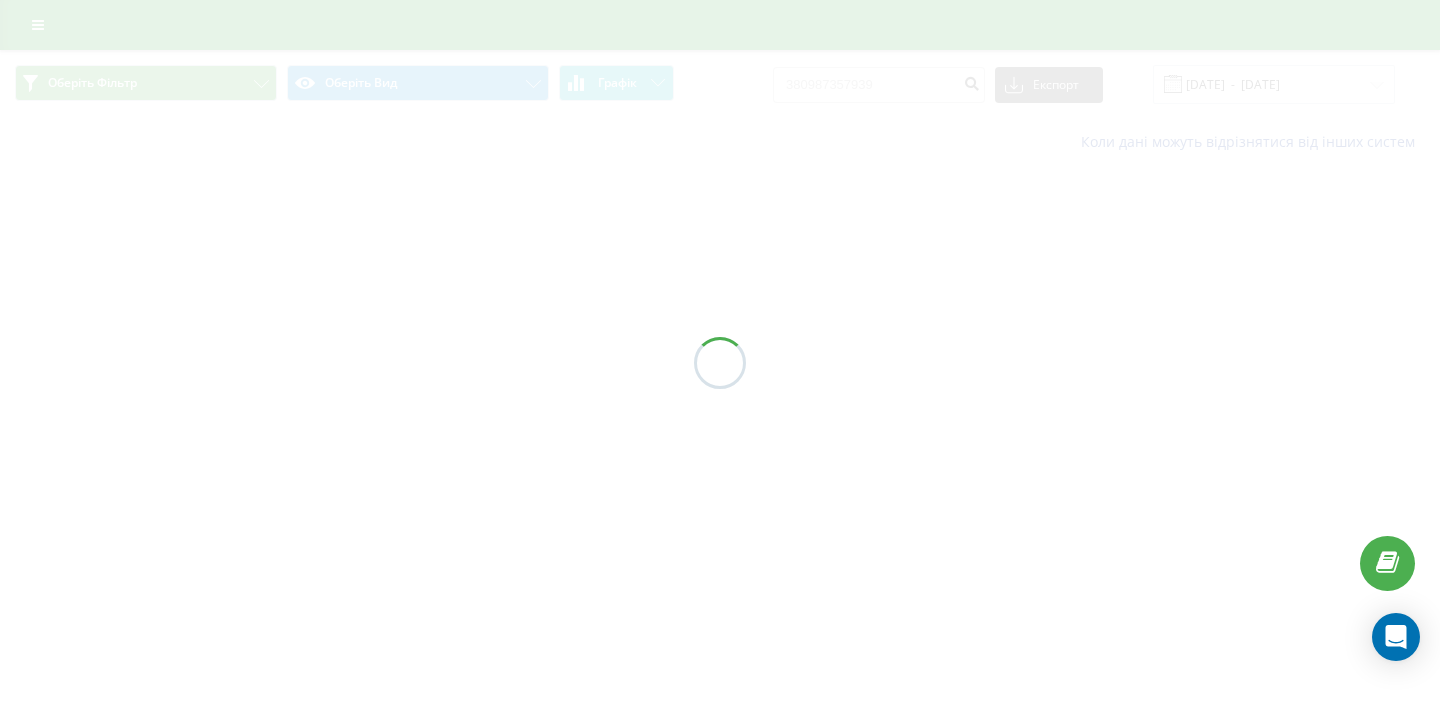scroll, scrollTop: 0, scrollLeft: 0, axis: both 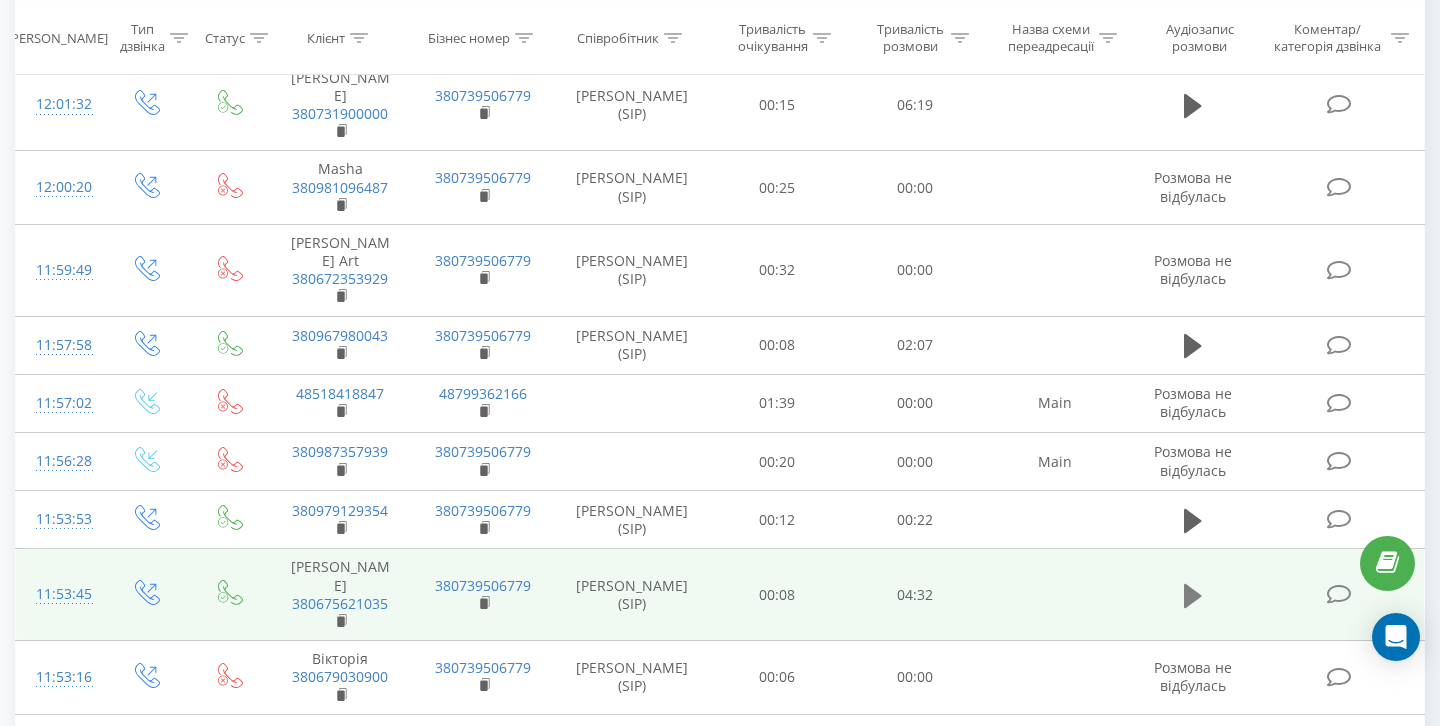 click 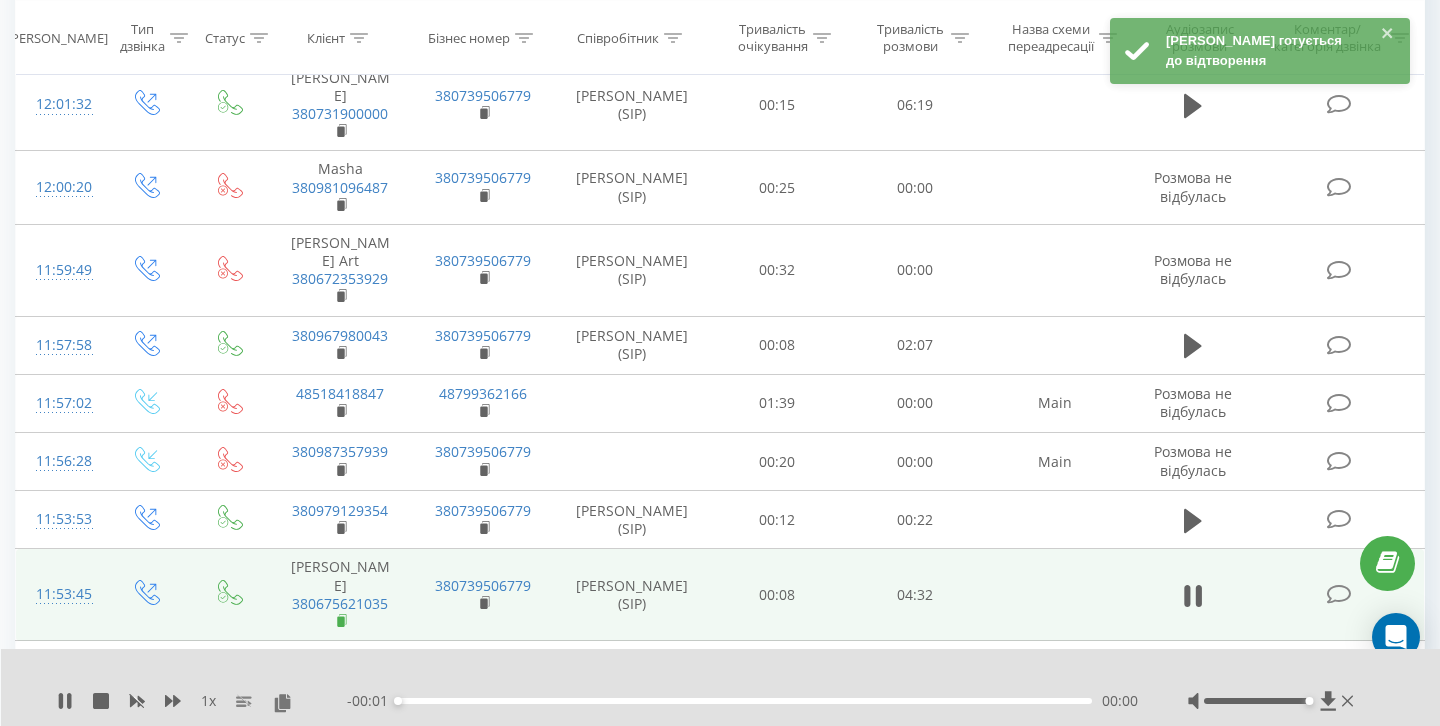 click 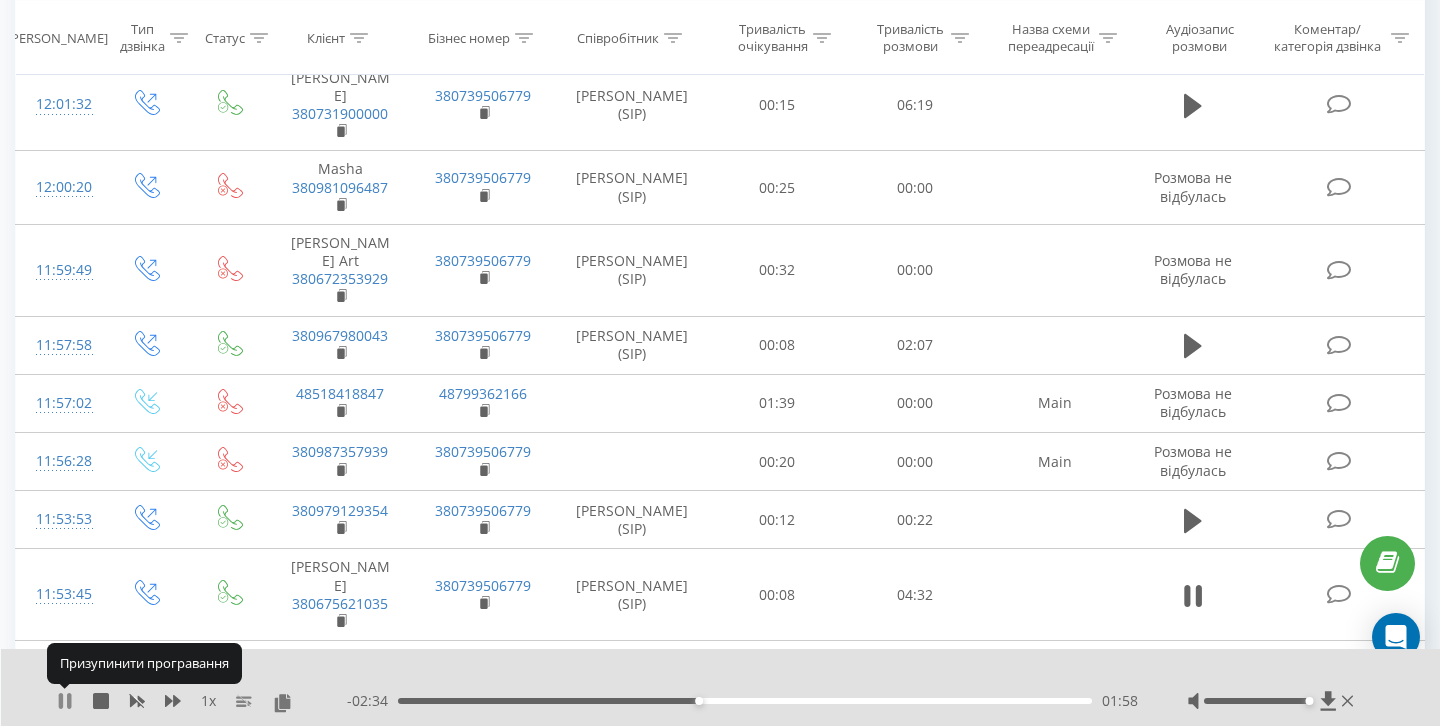 click 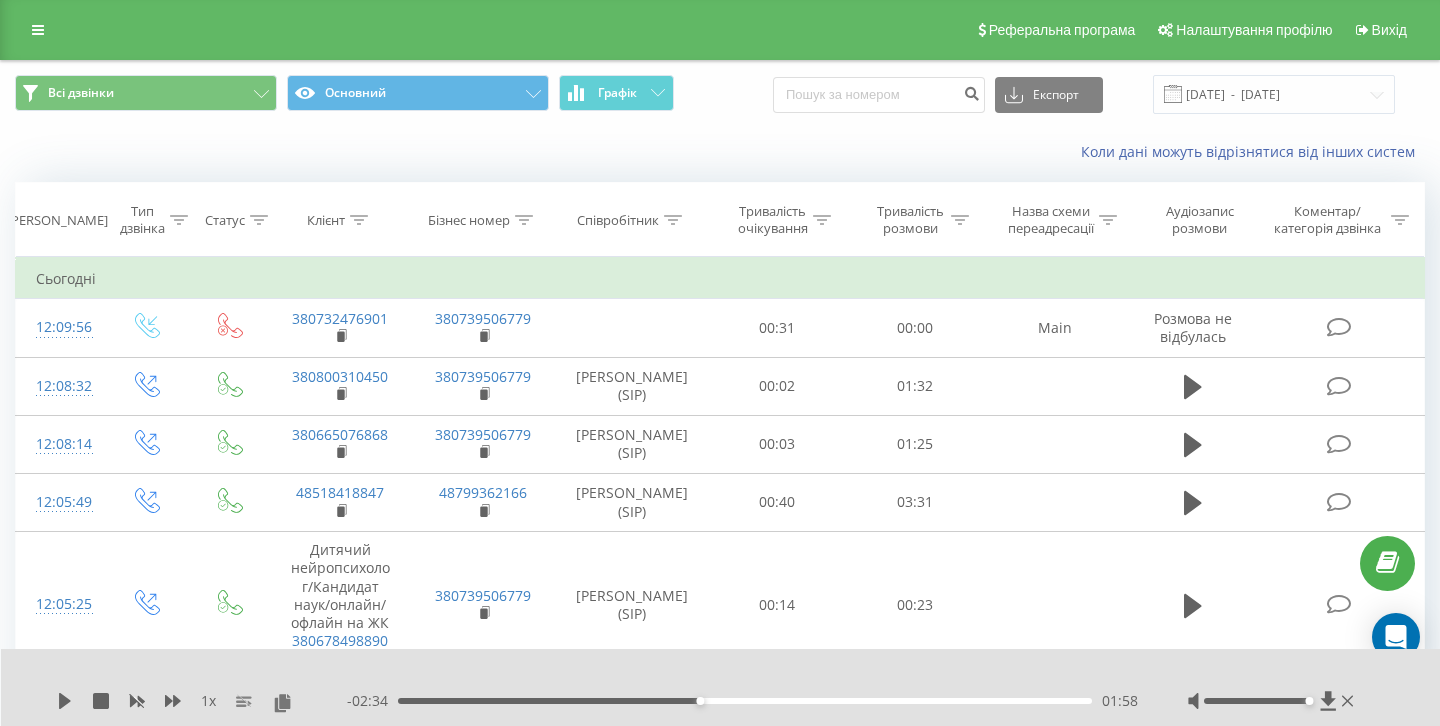 scroll, scrollTop: 0, scrollLeft: 0, axis: both 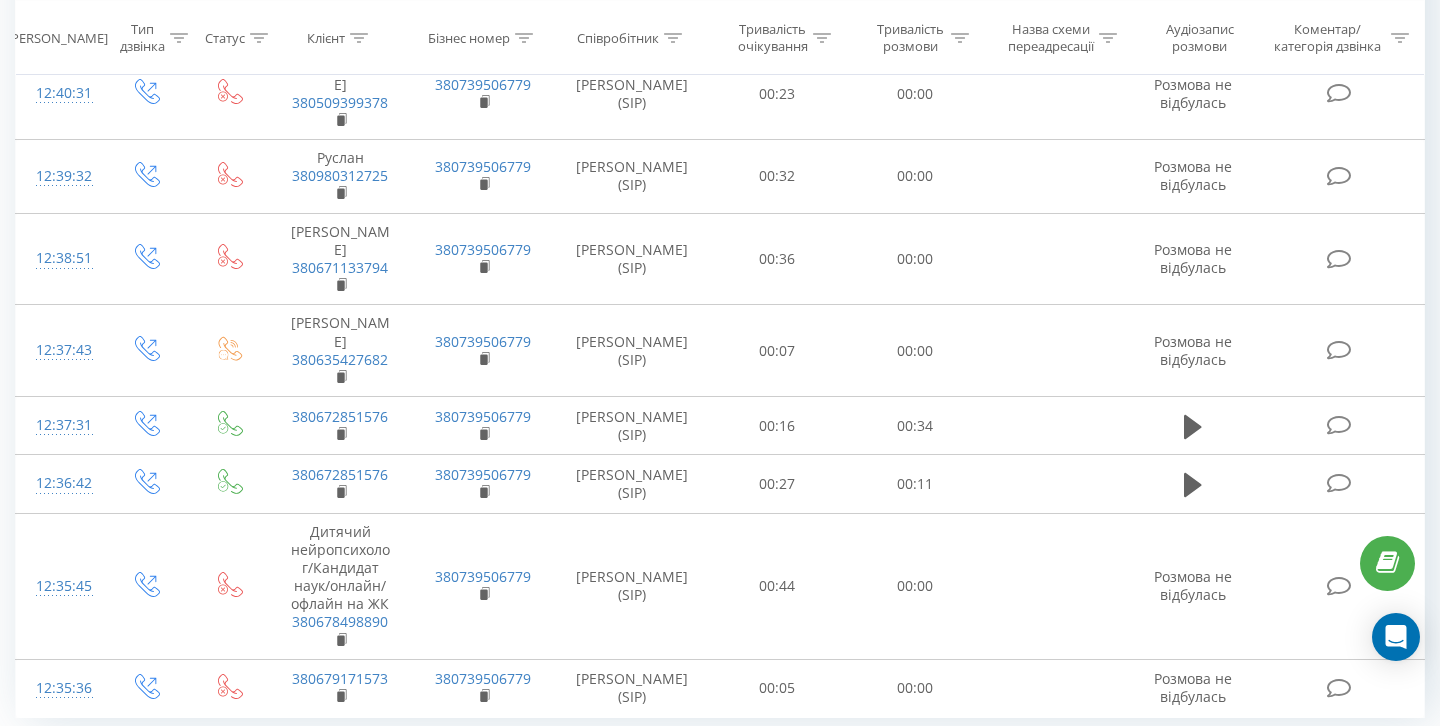 click on "2" at bounding box center (1128, 763) 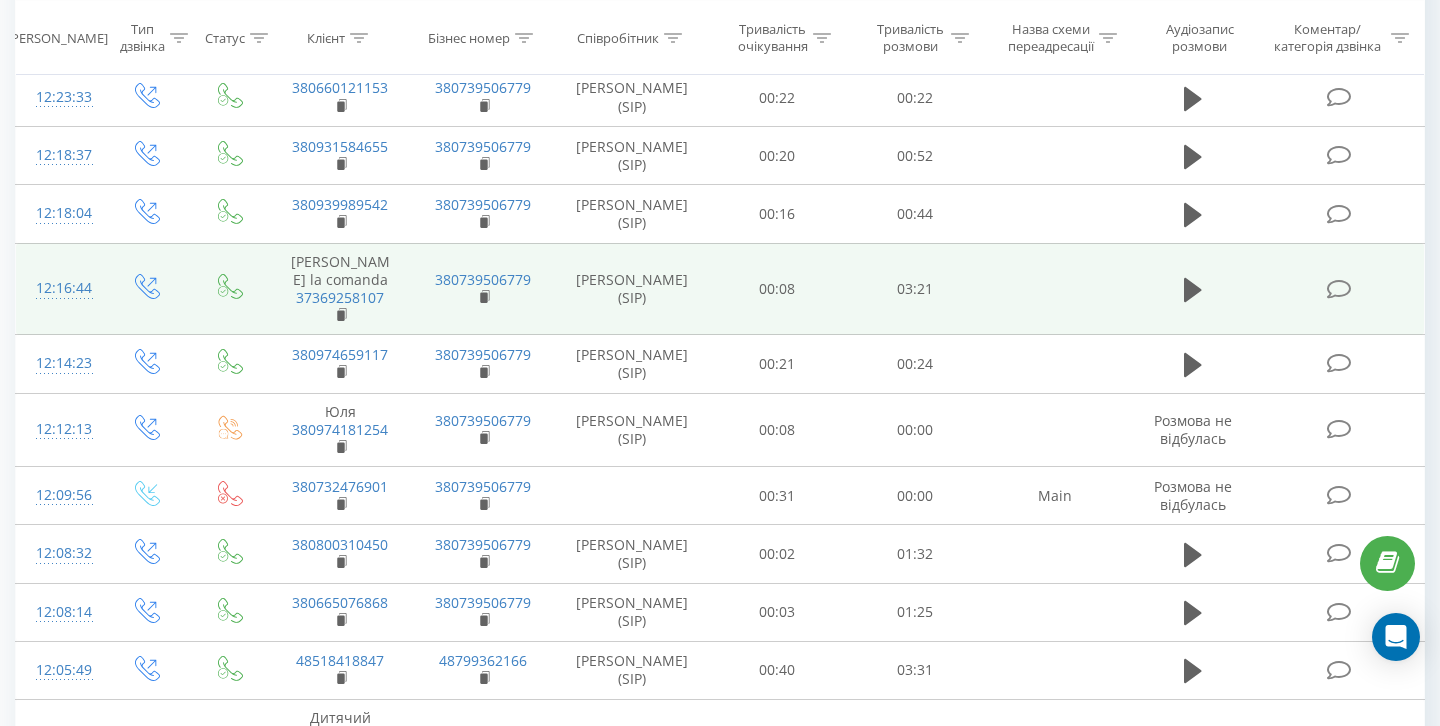 scroll, scrollTop: 774, scrollLeft: 0, axis: vertical 